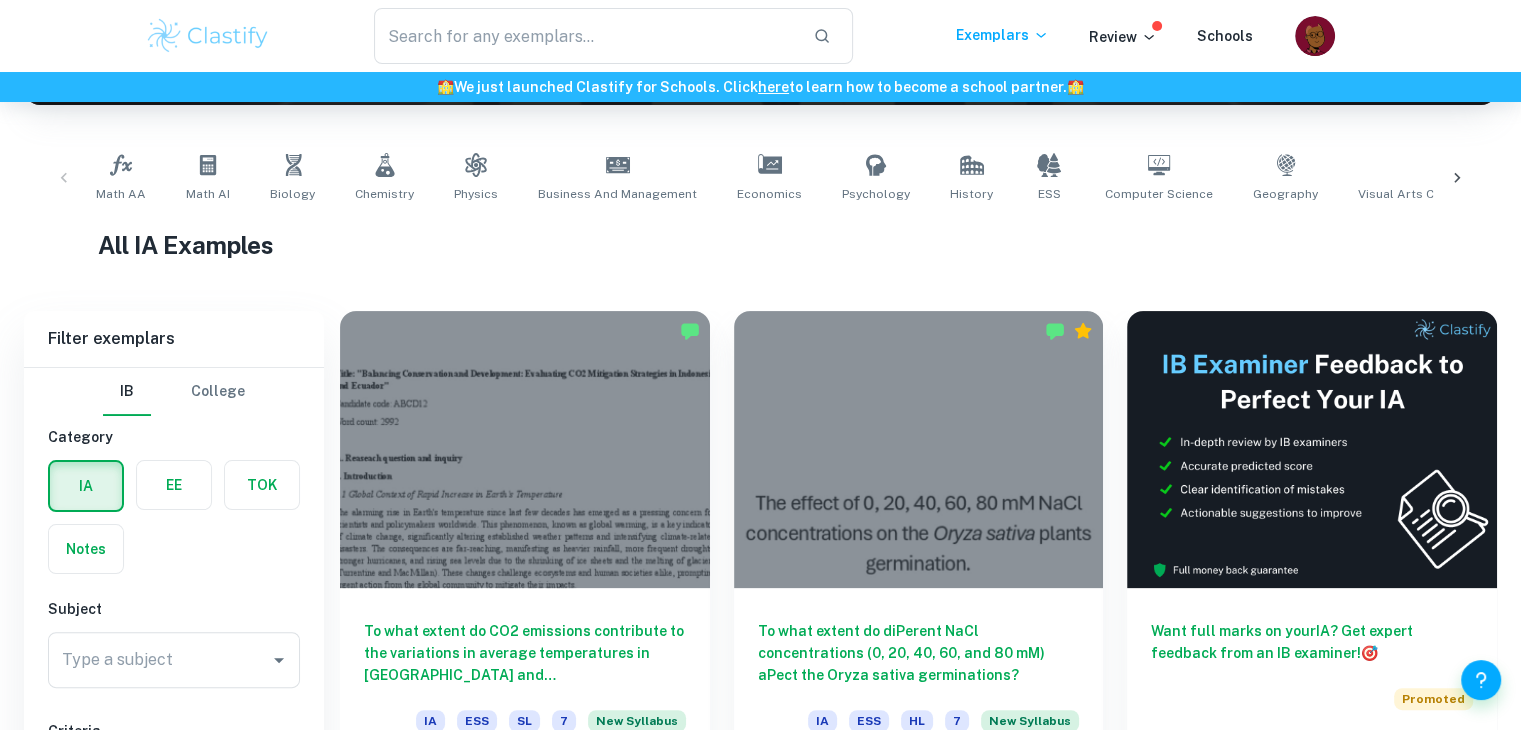 scroll, scrollTop: 564, scrollLeft: 0, axis: vertical 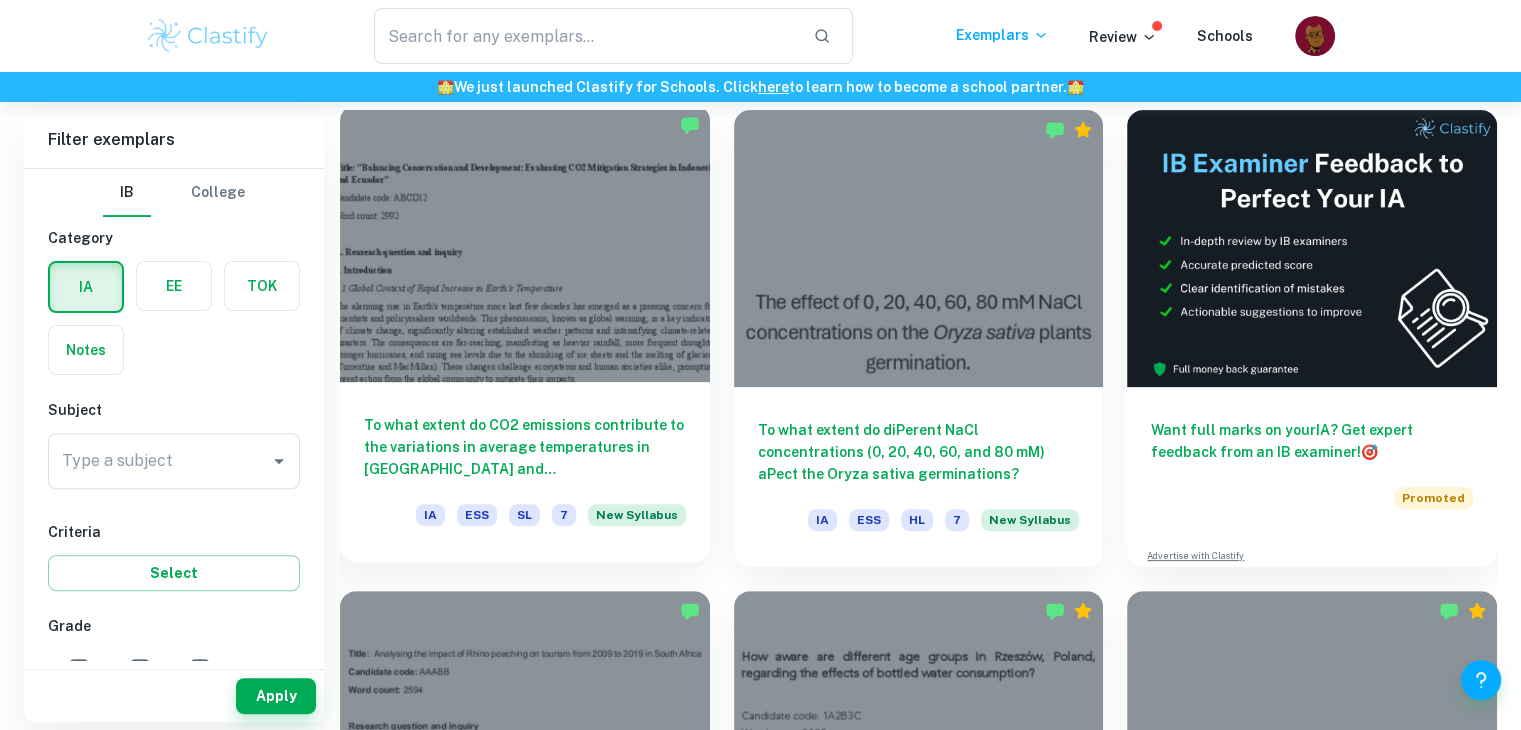 click at bounding box center (525, 243) 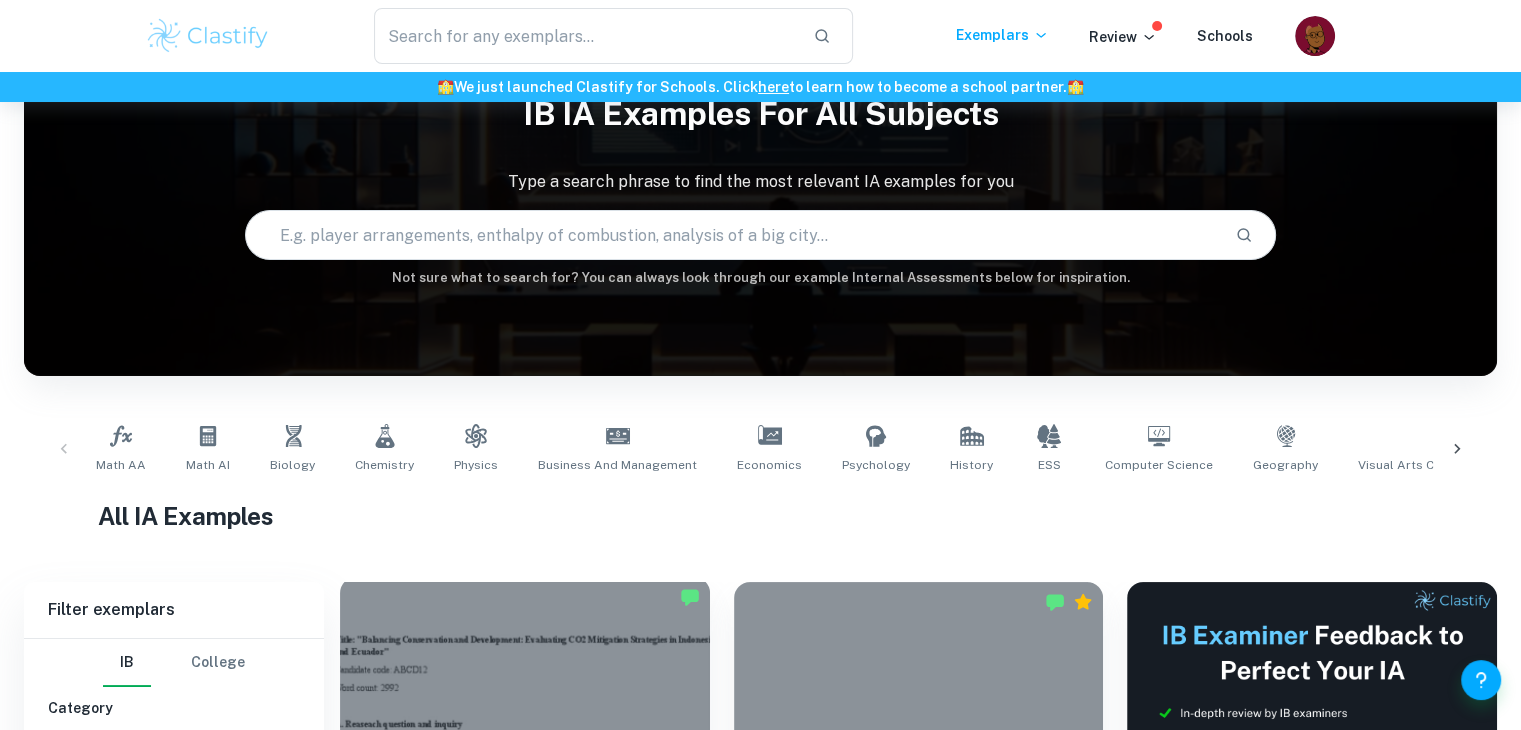scroll, scrollTop: 88, scrollLeft: 0, axis: vertical 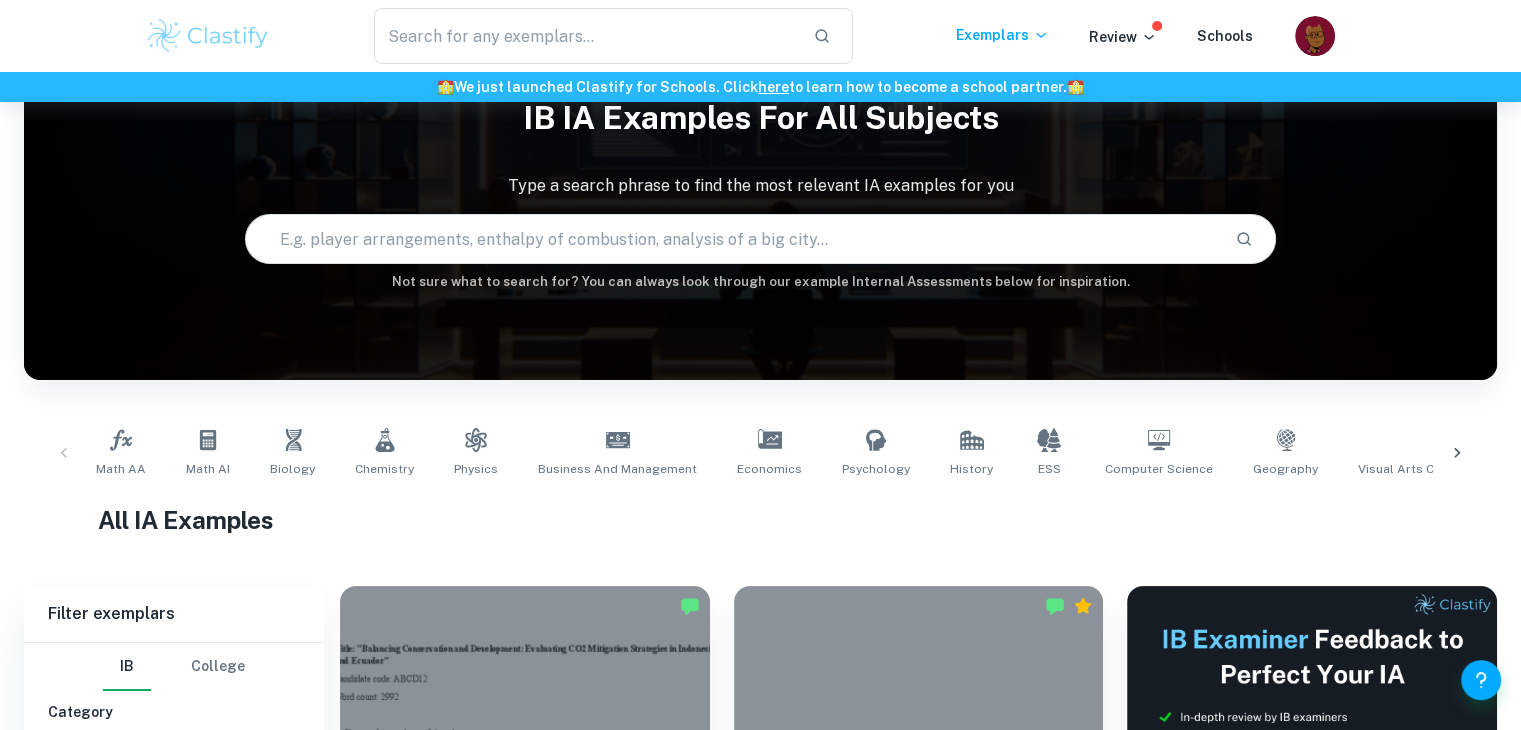 click on "Not sure what to search for? You can always look through our example Internal Assessments below for inspiration." at bounding box center (760, 282) 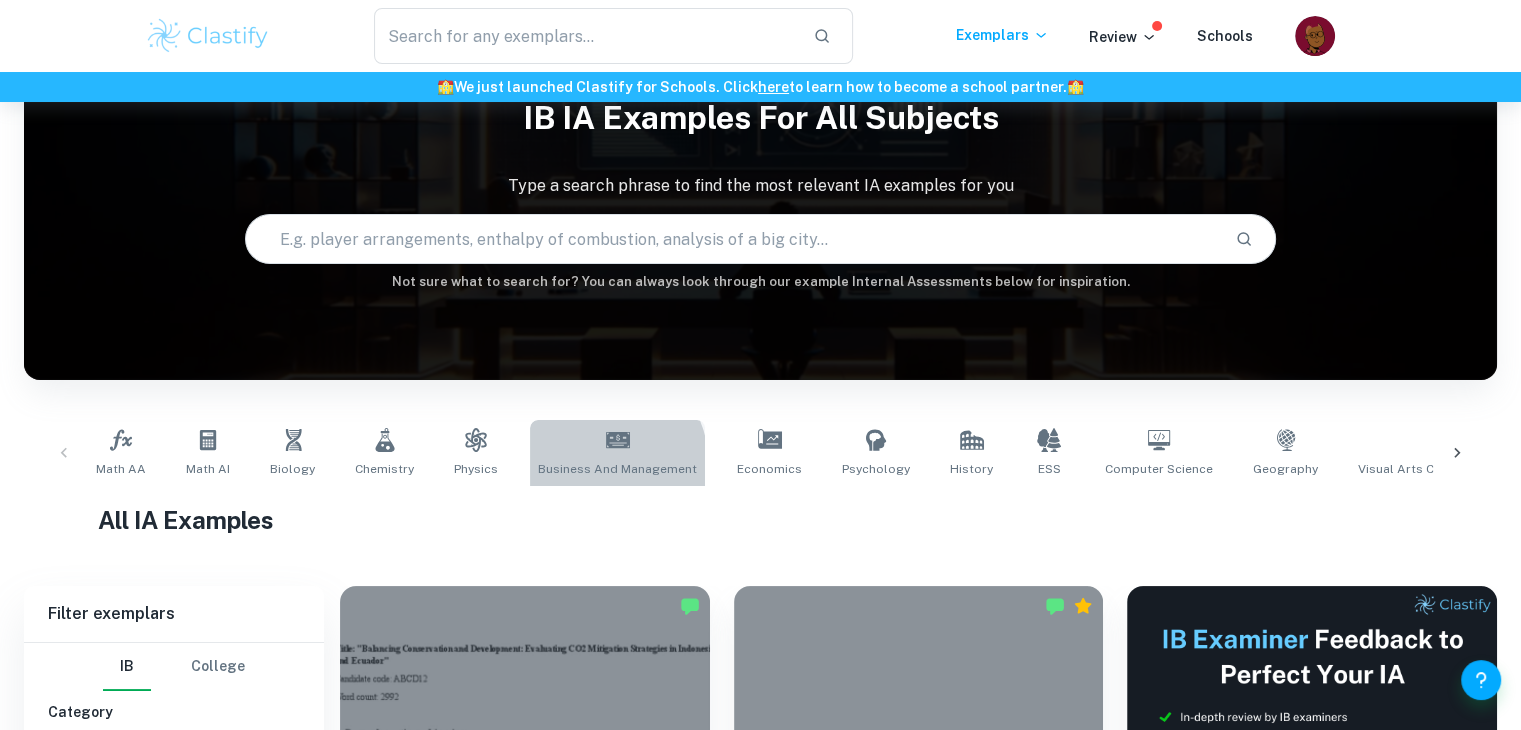 click on "Business and Management" at bounding box center (617, 469) 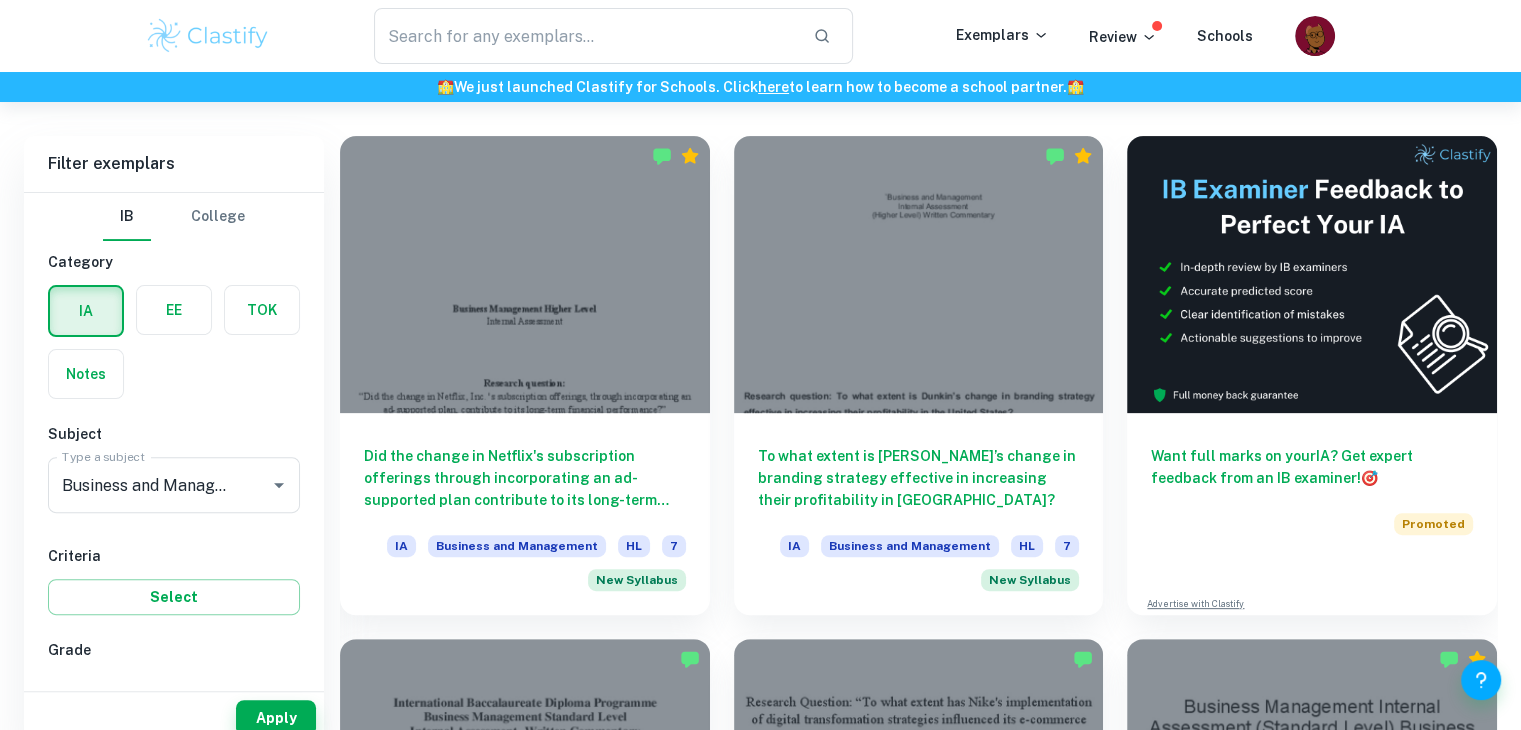 scroll, scrollTop: 679, scrollLeft: 0, axis: vertical 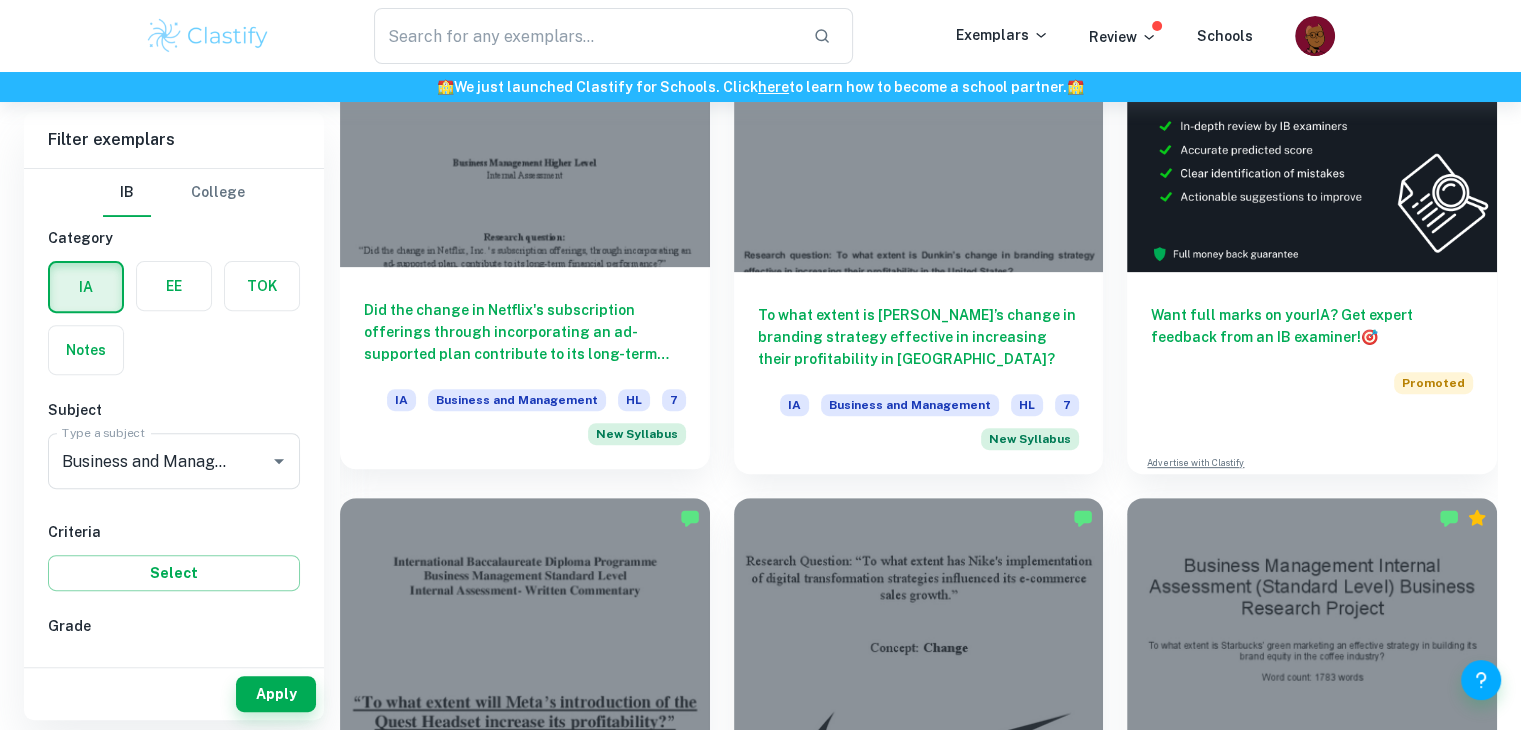 click on "Did the change in Netflix's subscription offerings through incorporating an ad-supported
plan contribute to its long-term financial performance? IA Business and Management HL 7 New Syllabus" at bounding box center [525, 368] 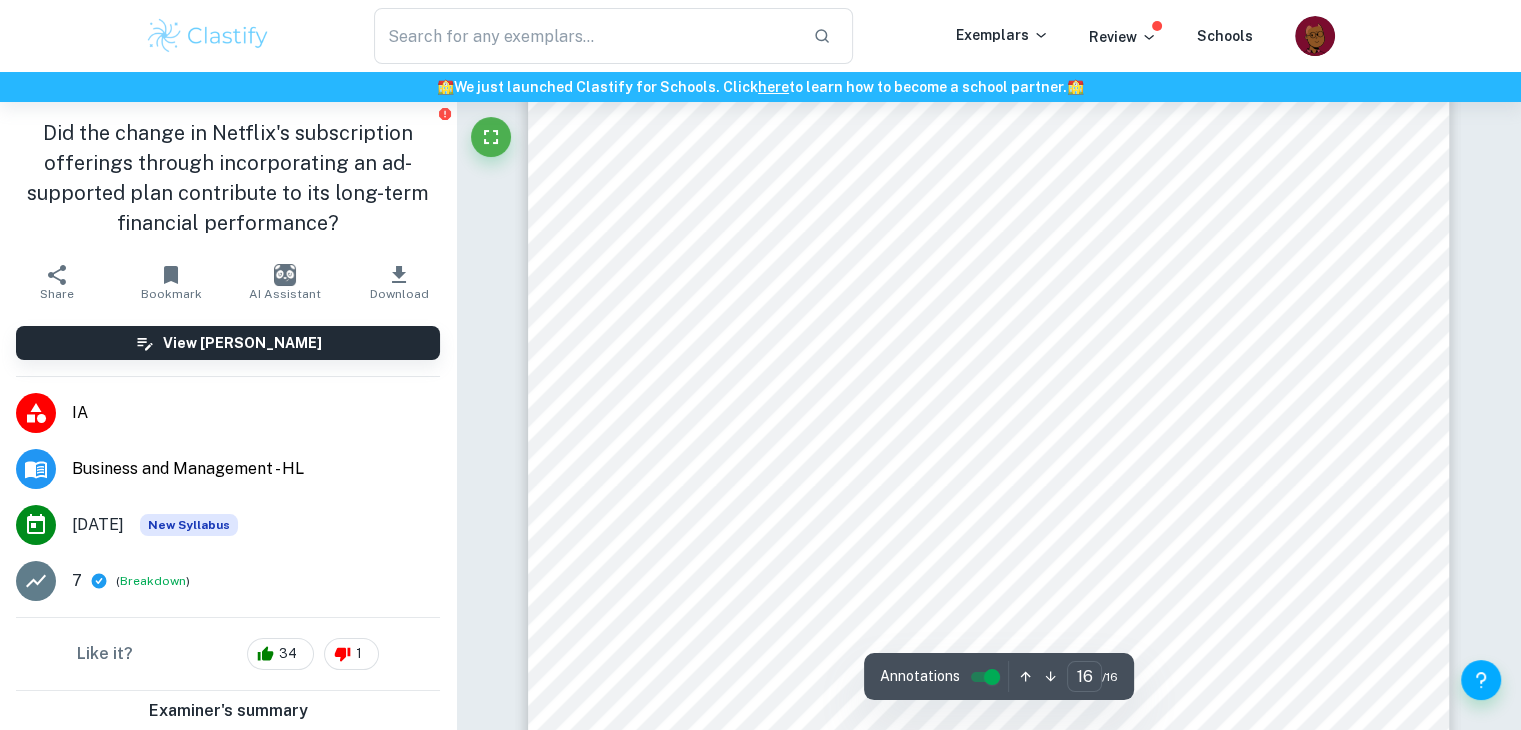 scroll, scrollTop: 20526, scrollLeft: 0, axis: vertical 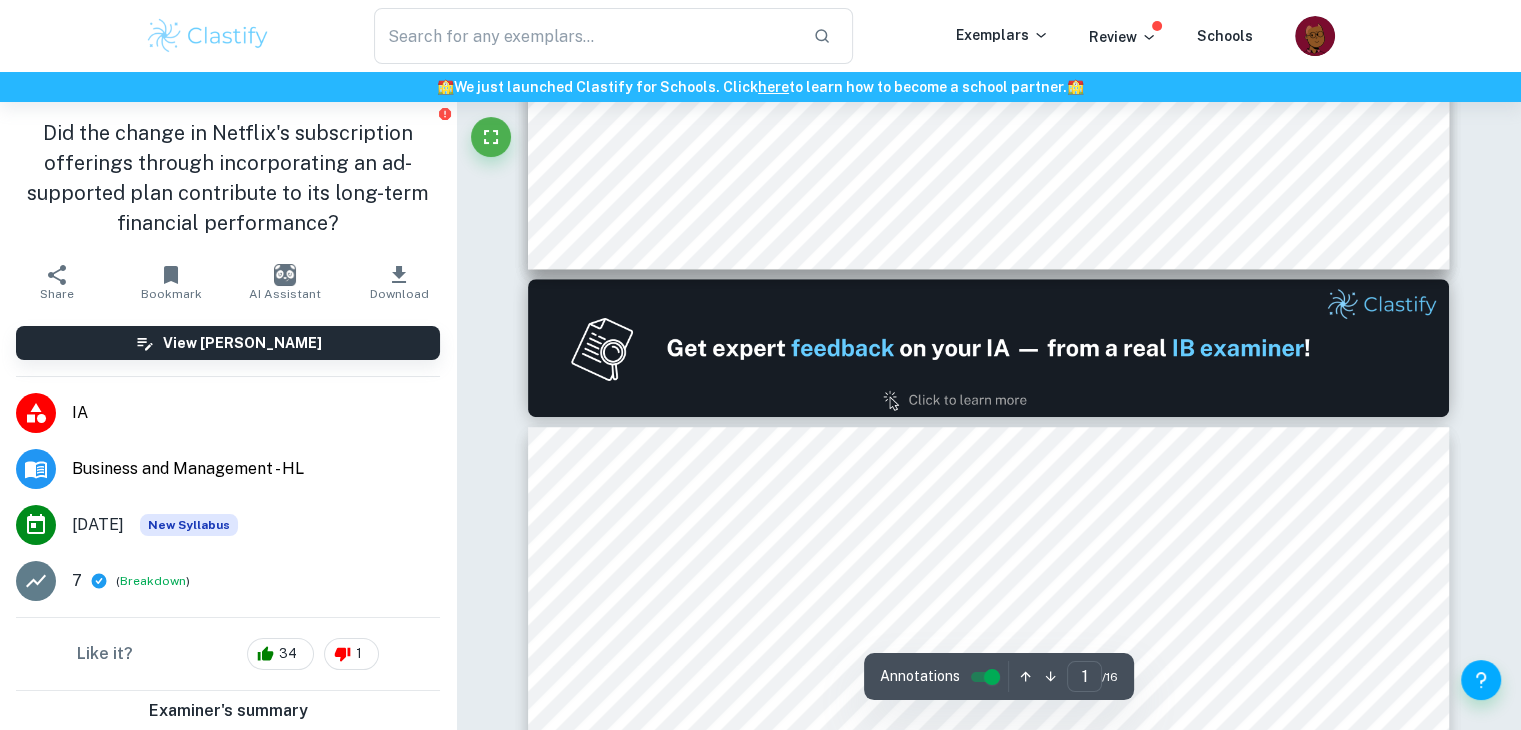 type on "2" 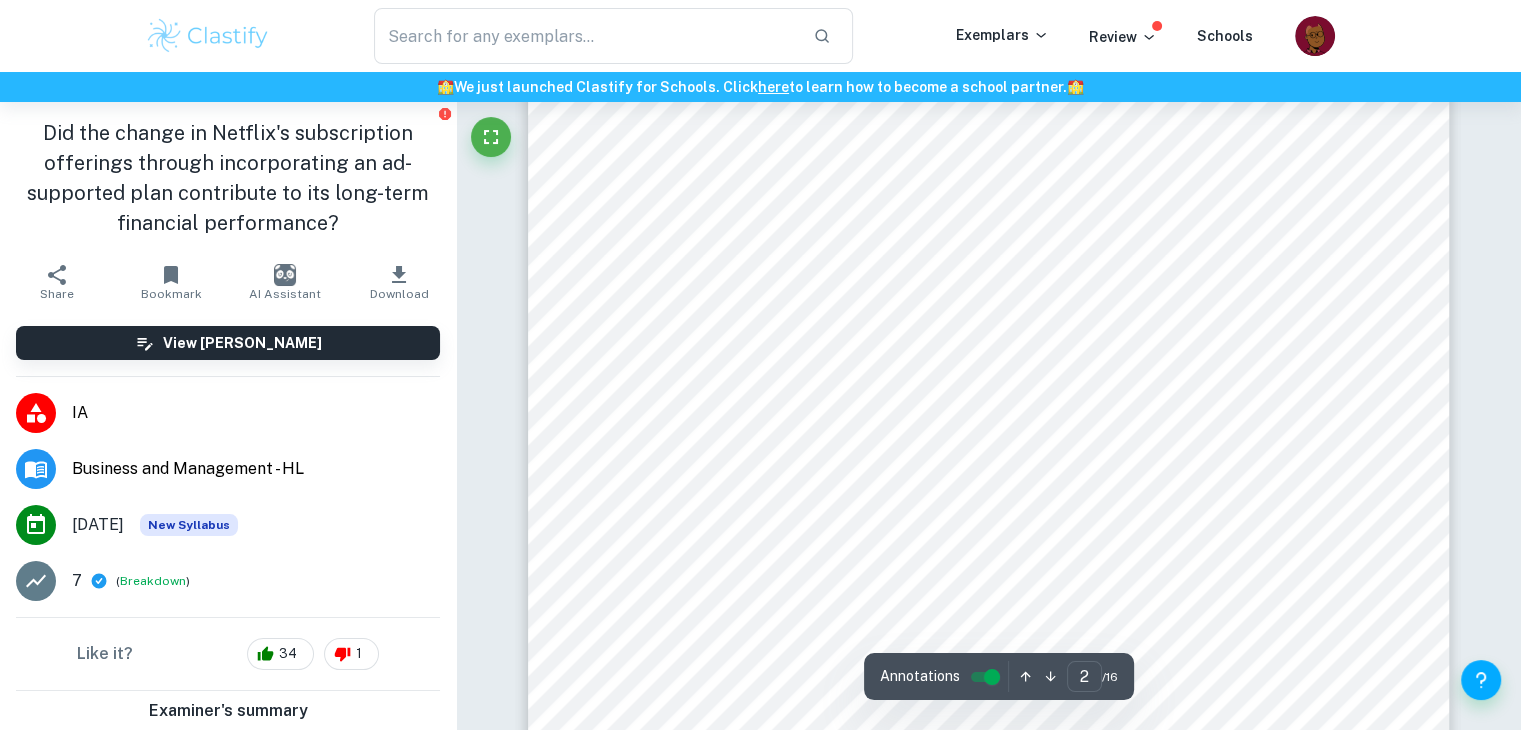 scroll, scrollTop: 1564, scrollLeft: 0, axis: vertical 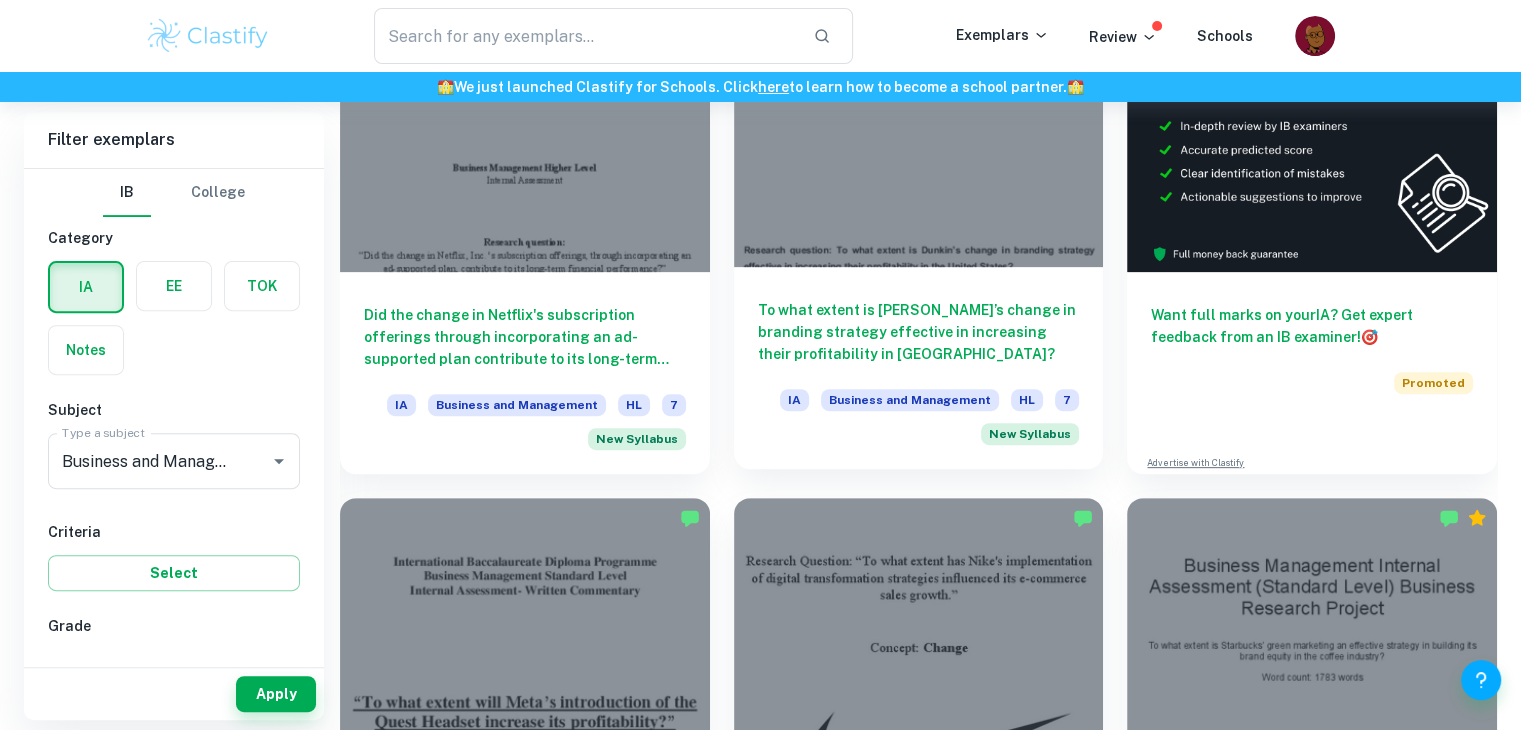 click on "To what extent is [PERSON_NAME]’s change in branding strategy effective in increasing their profitability in [GEOGRAPHIC_DATA]? IA Business and Management HL 7 New Syllabus" at bounding box center [919, 368] 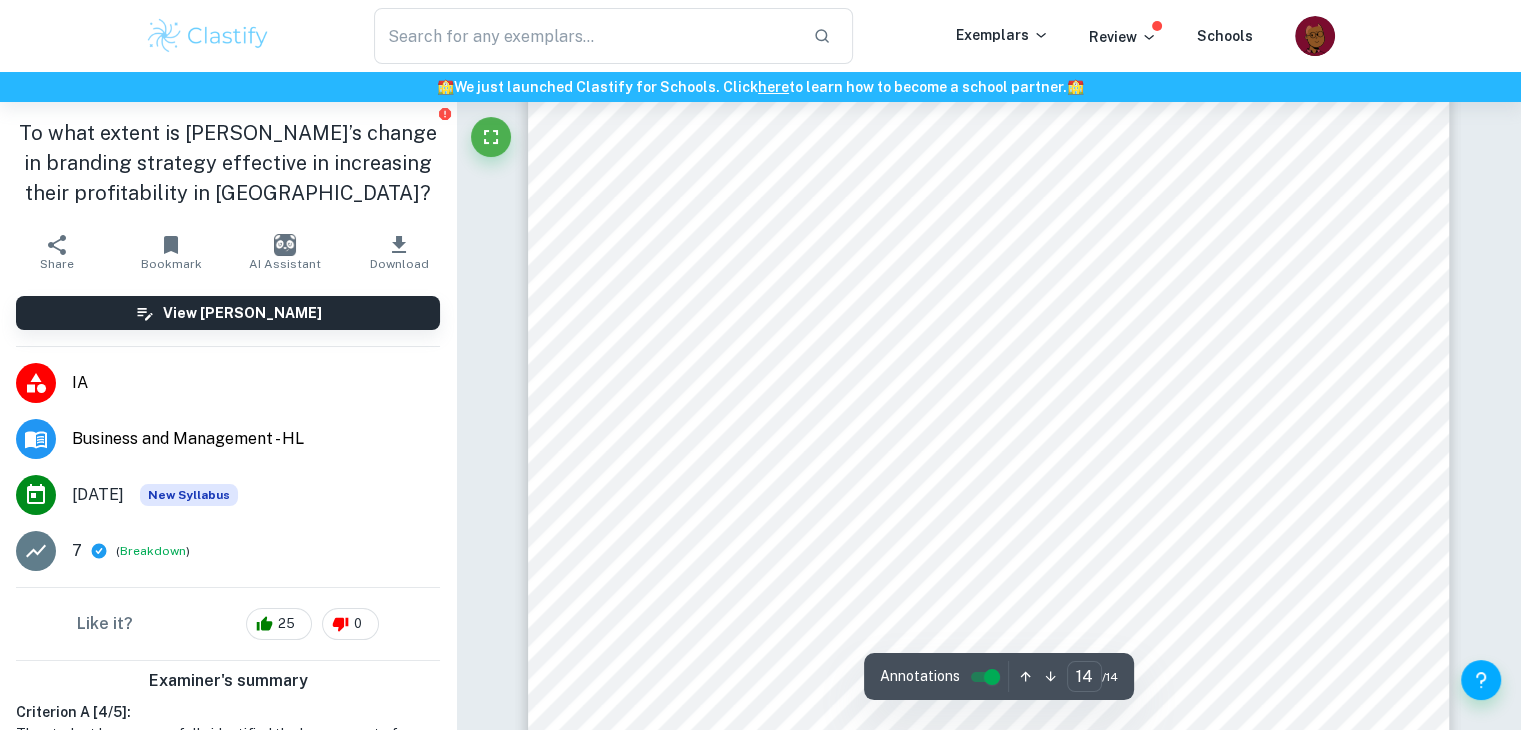 scroll, scrollTop: 17932, scrollLeft: 0, axis: vertical 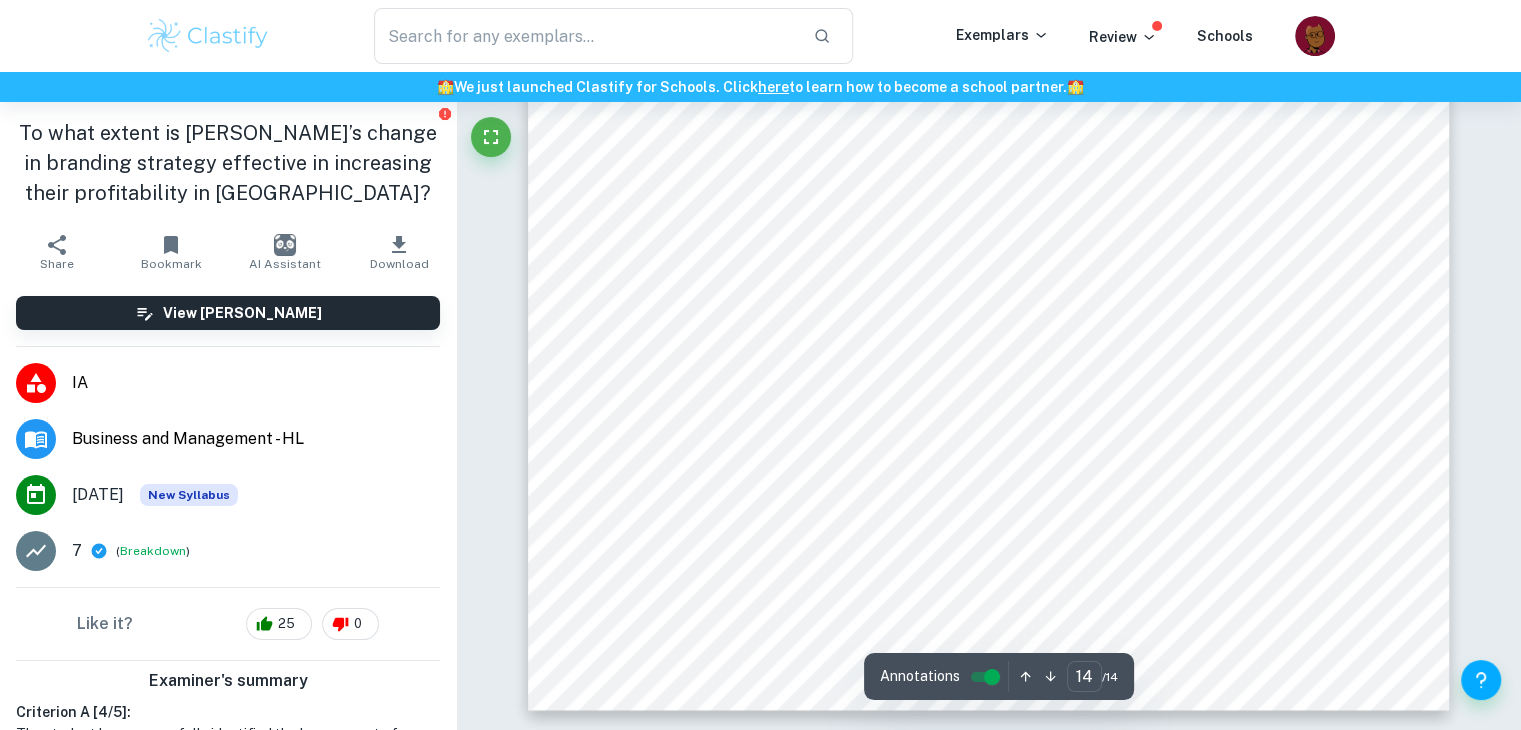 click on "[PERSON_NAME]. Appendix 3: Suppor9ng Document 3 <How Dunkin9 Successfully Became a Top 10 Fast Food" at bounding box center (998, 440) 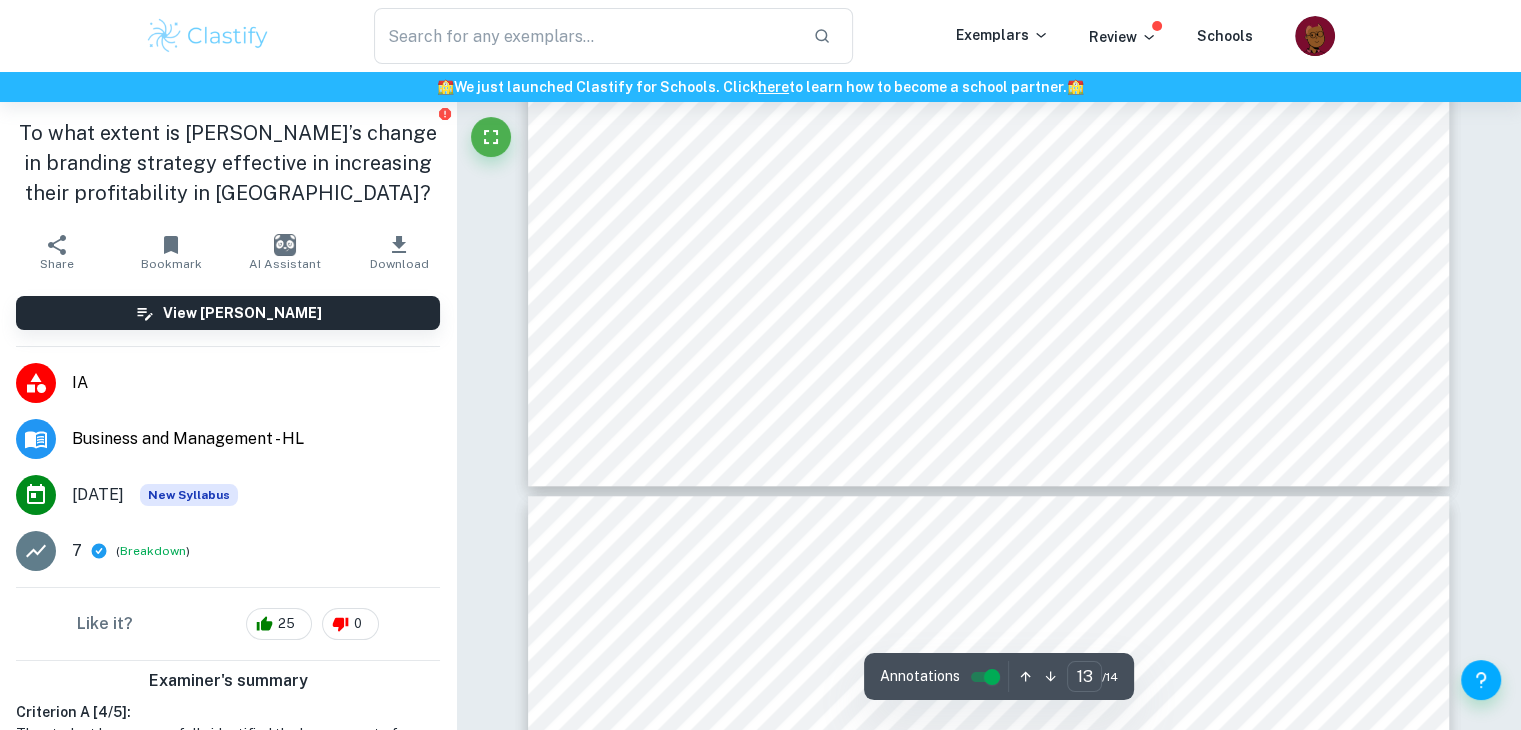 type on "14" 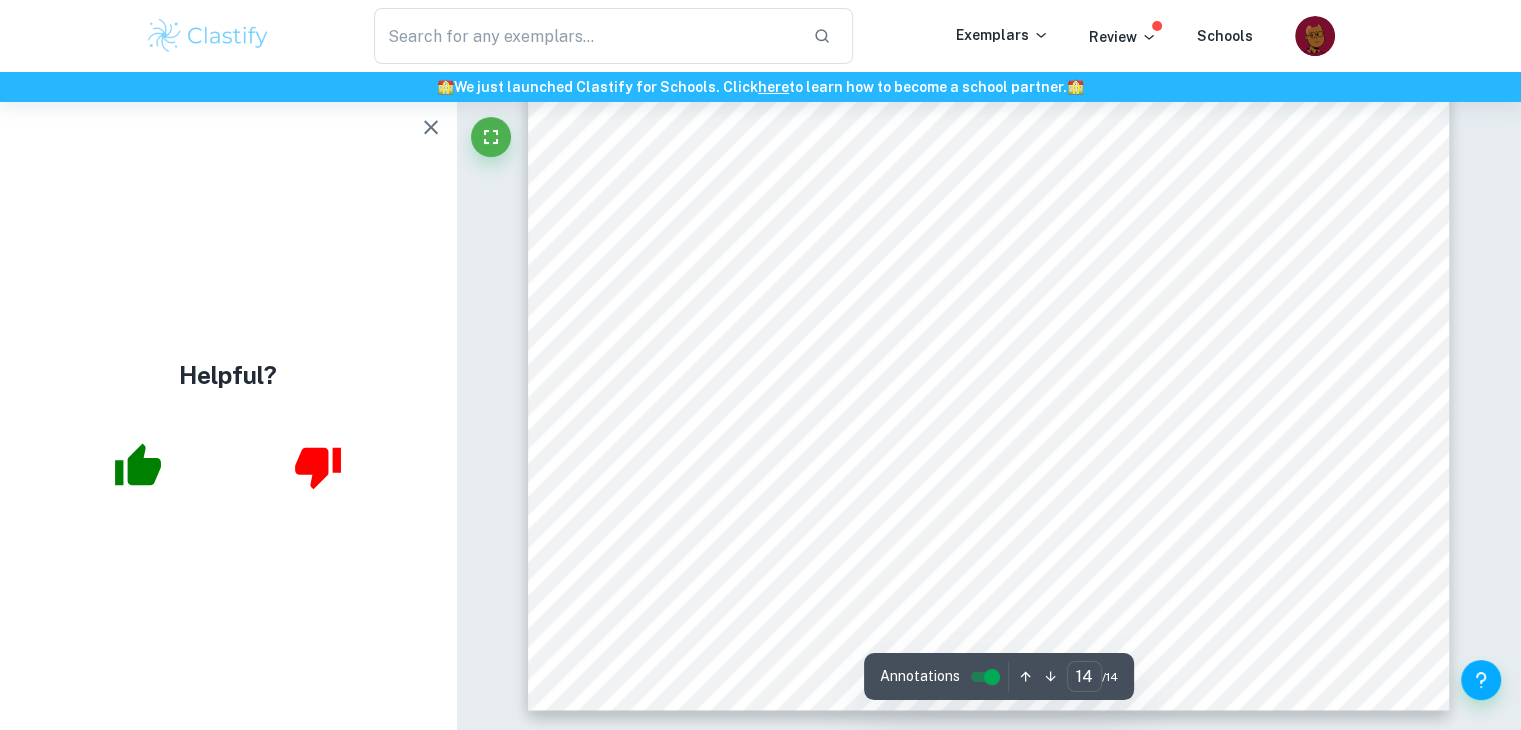 scroll, scrollTop: 17932, scrollLeft: 0, axis: vertical 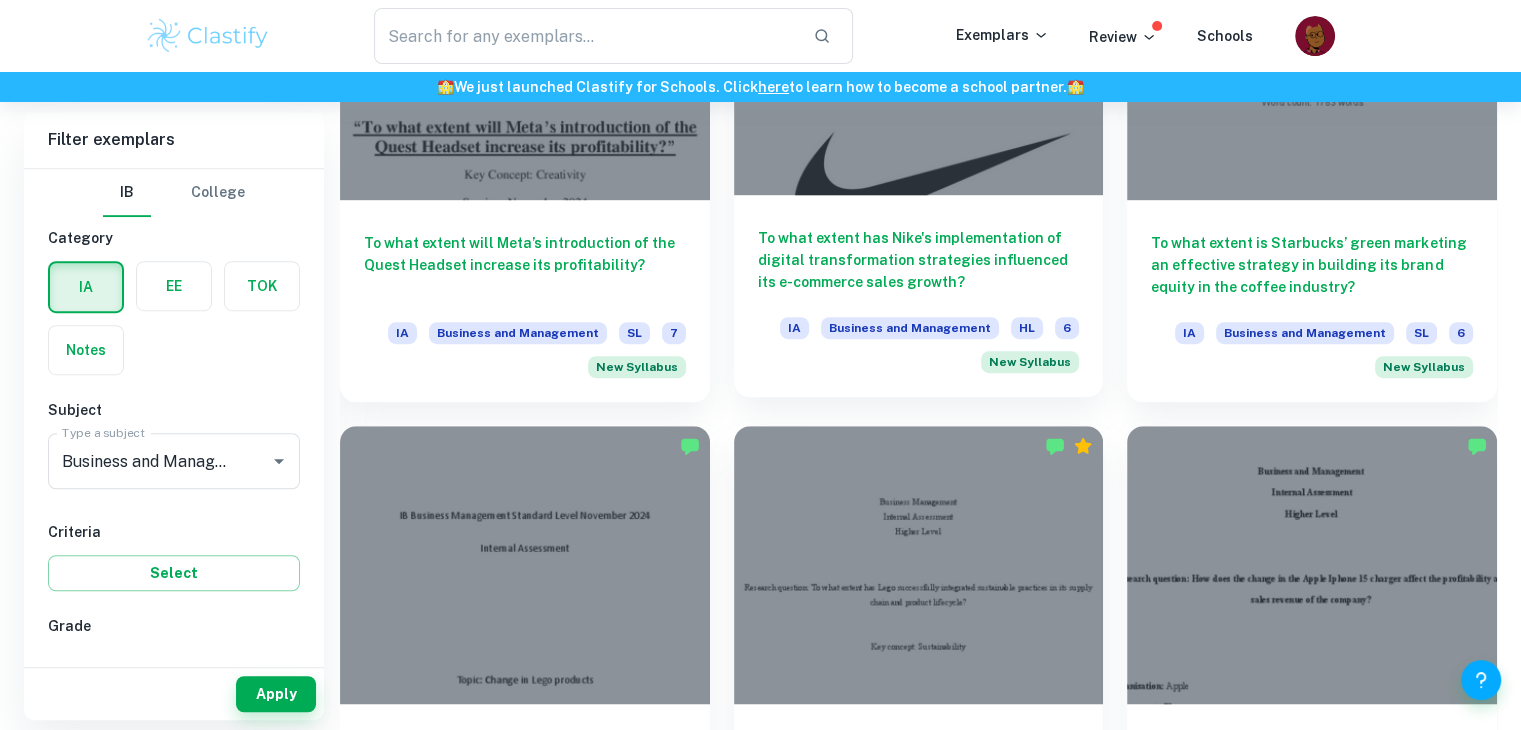 click on "To what extent has Nike's implementation of digital transformation strategies influenced its e-commerce sales growth? IA Business and Management HL 6 New Syllabus" at bounding box center (919, 296) 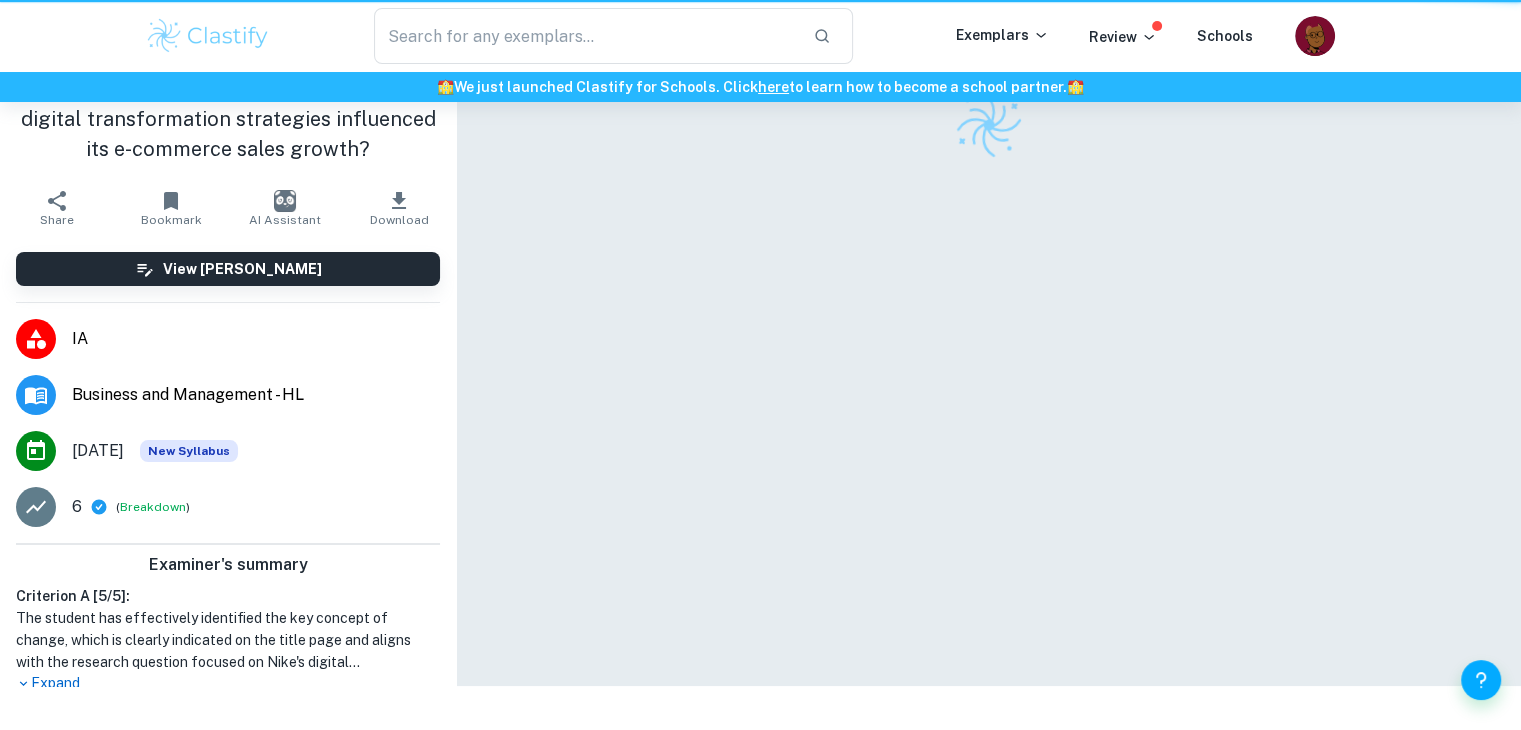 scroll, scrollTop: 0, scrollLeft: 0, axis: both 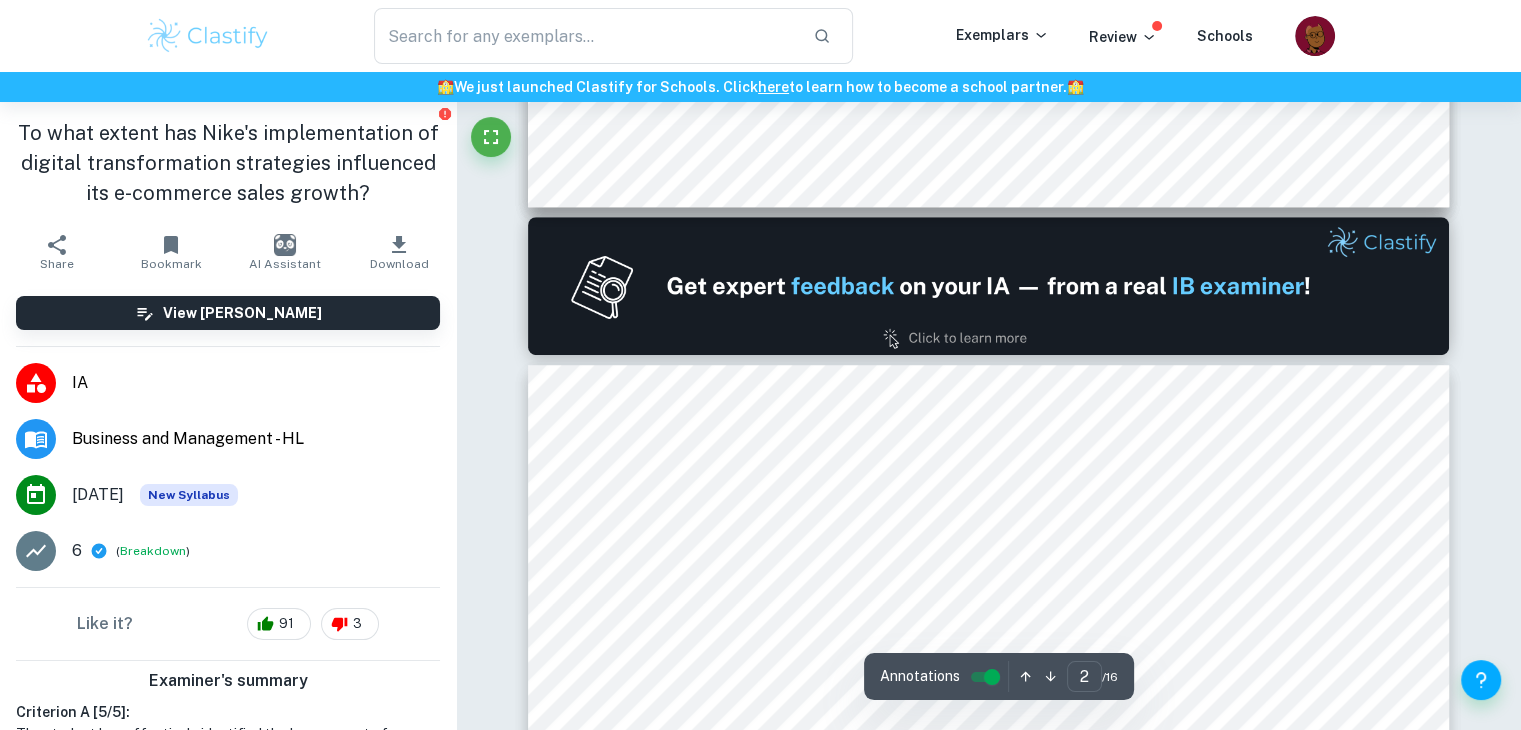 type on "2" 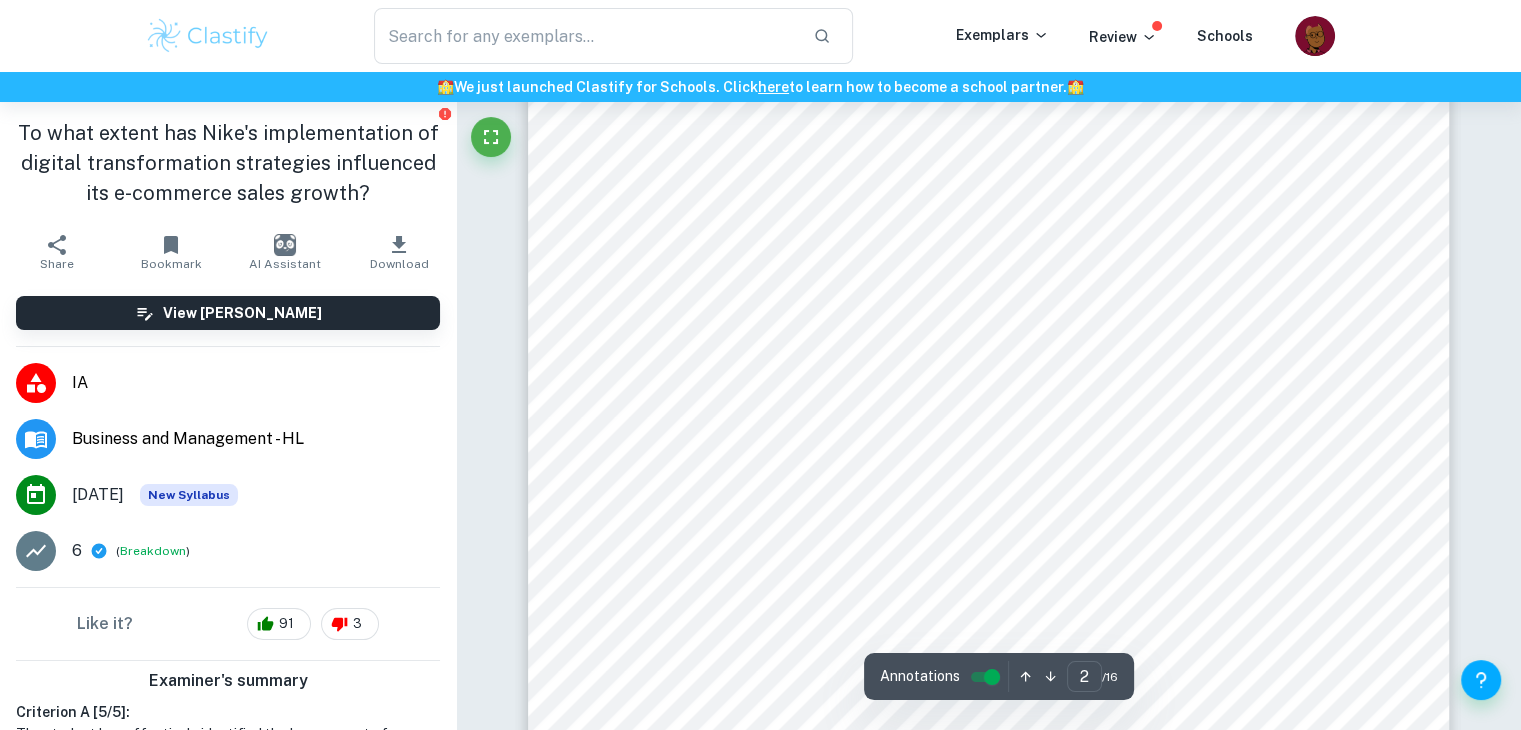 scroll, scrollTop: 1576, scrollLeft: 0, axis: vertical 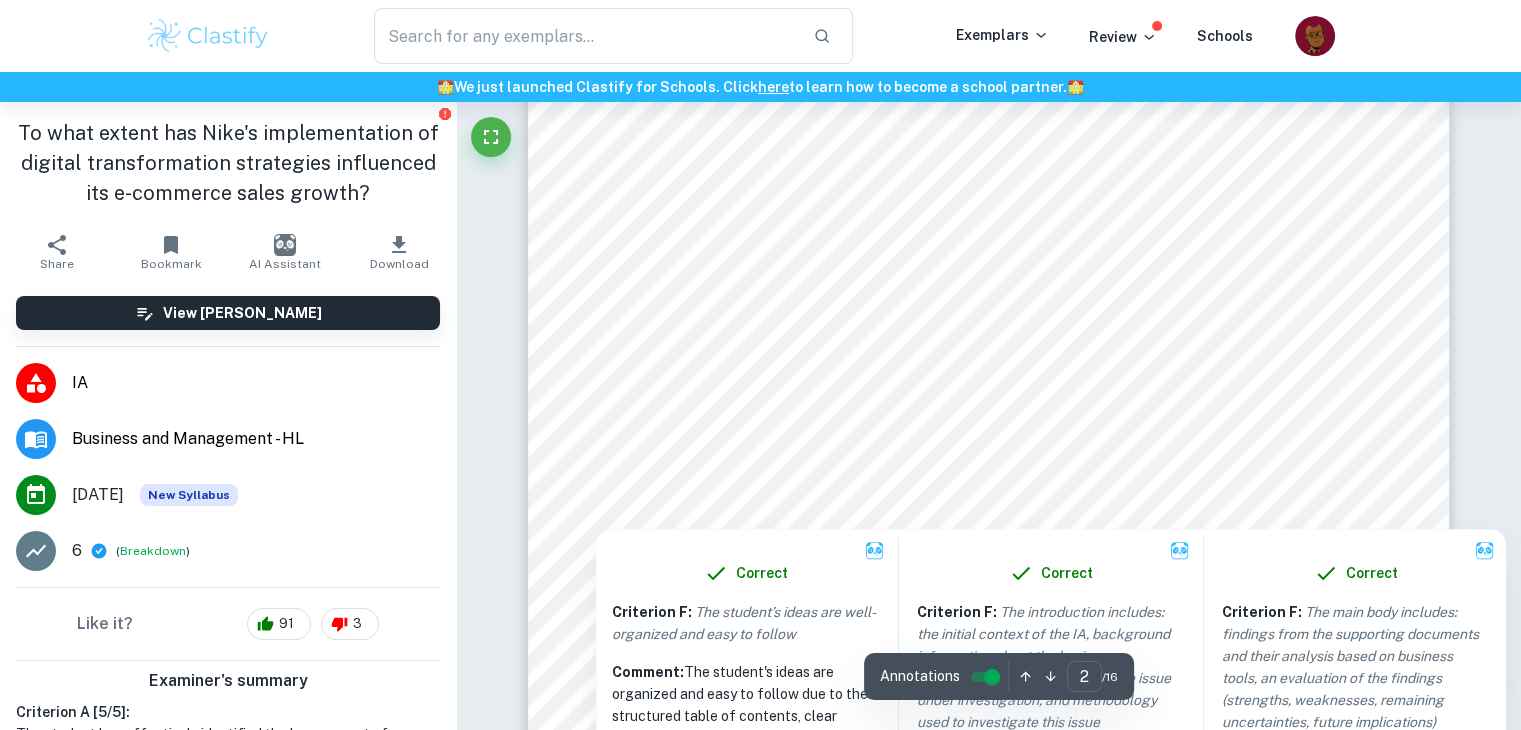 click at bounding box center (989, 455) 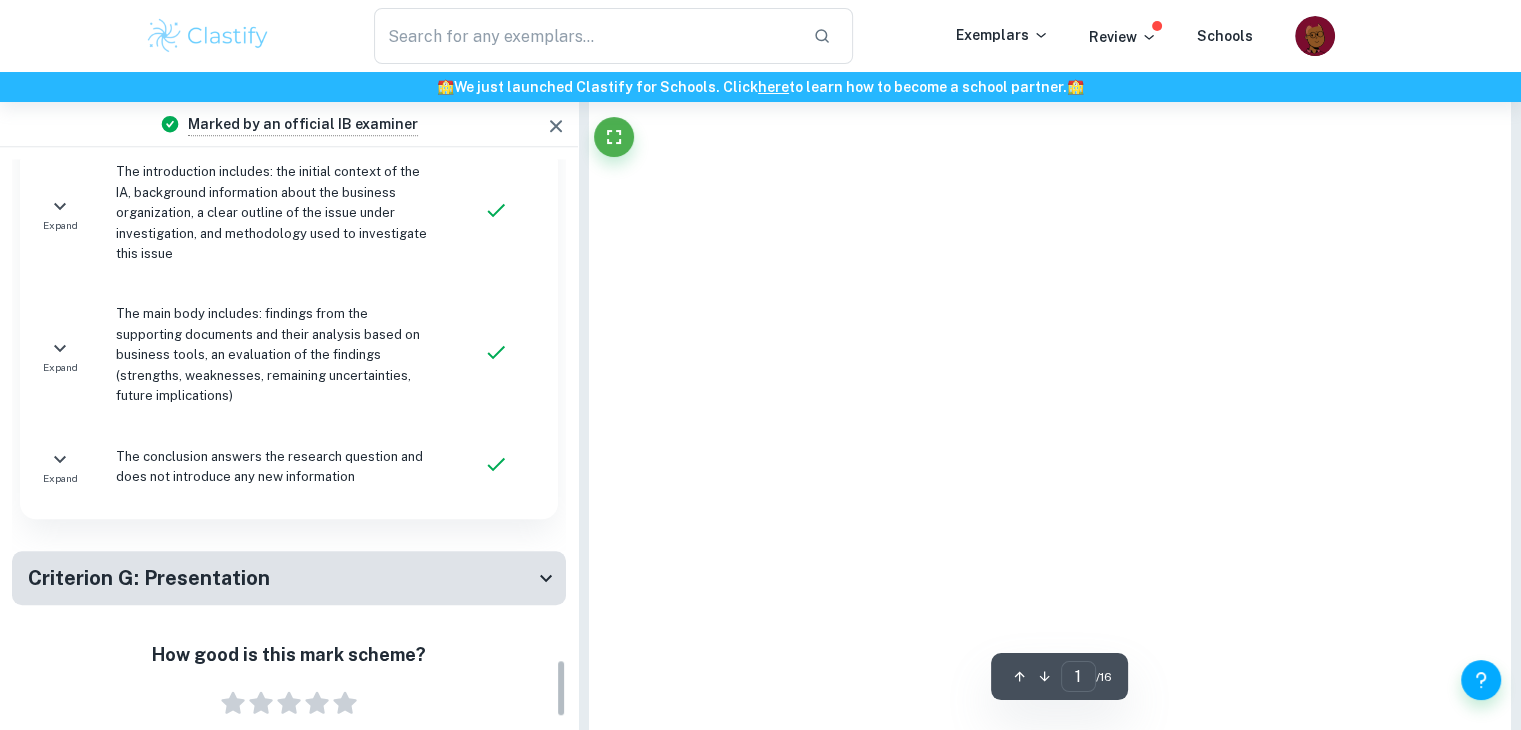 scroll, scrollTop: 4819, scrollLeft: 0, axis: vertical 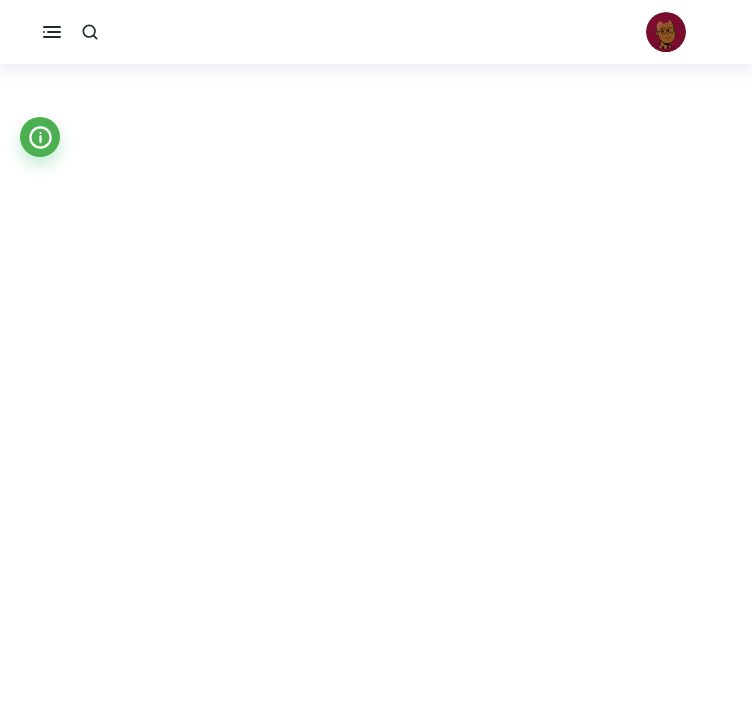 type on "1" 